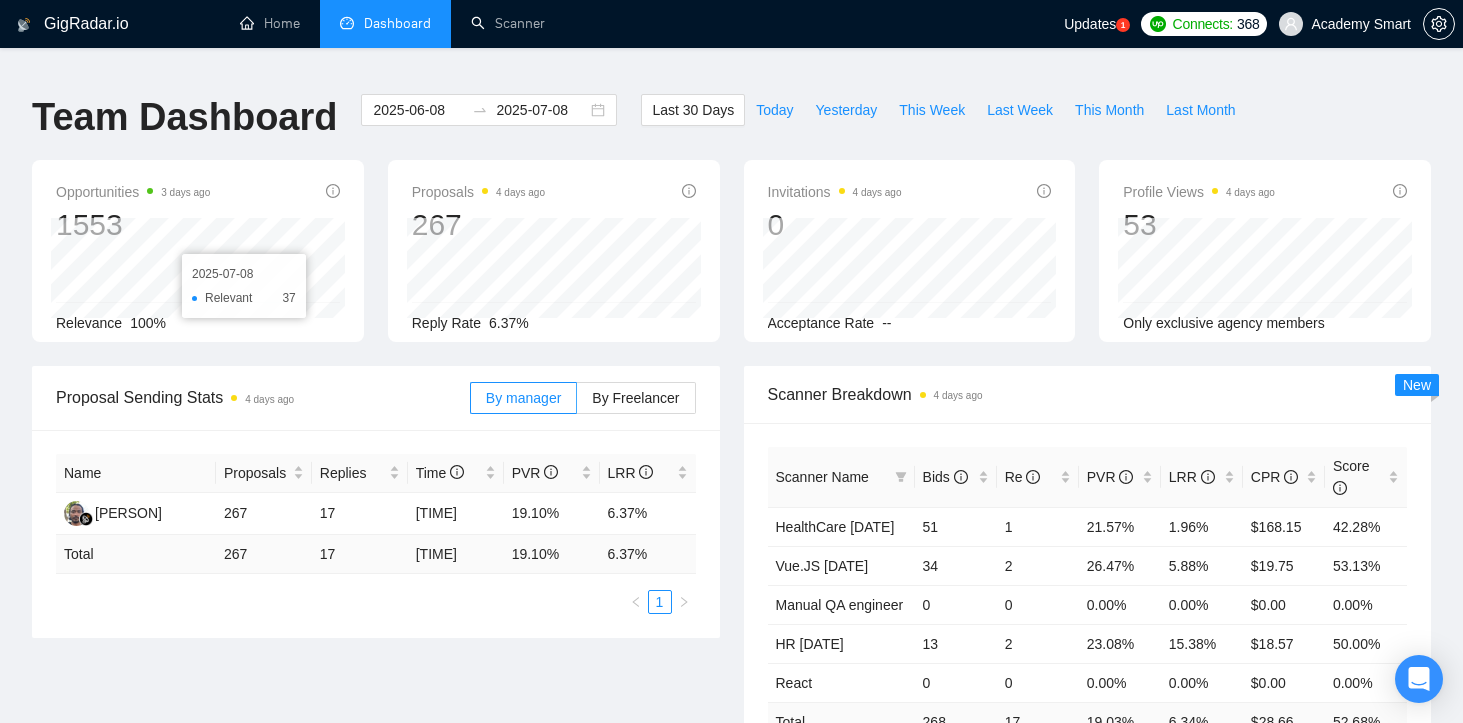 scroll, scrollTop: 0, scrollLeft: 0, axis: both 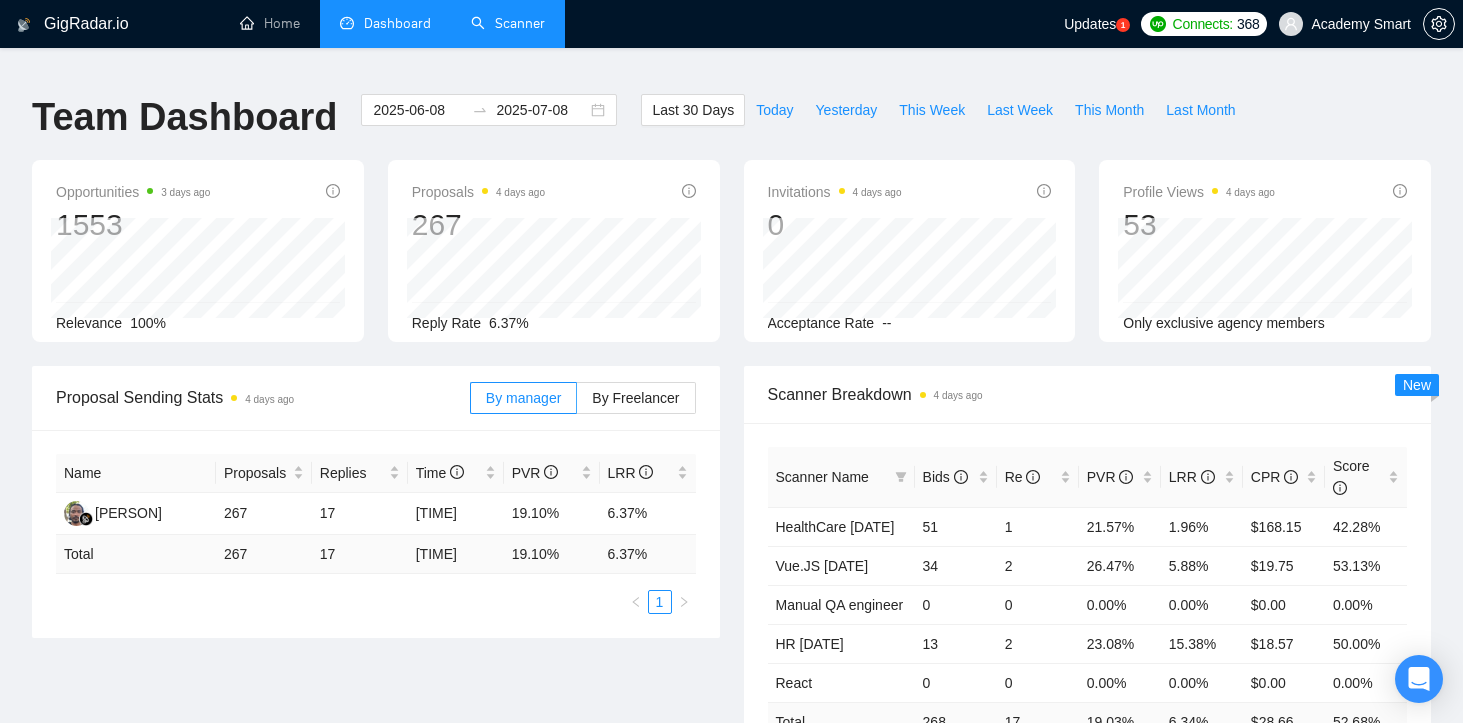click on "Scanner" at bounding box center [508, 23] 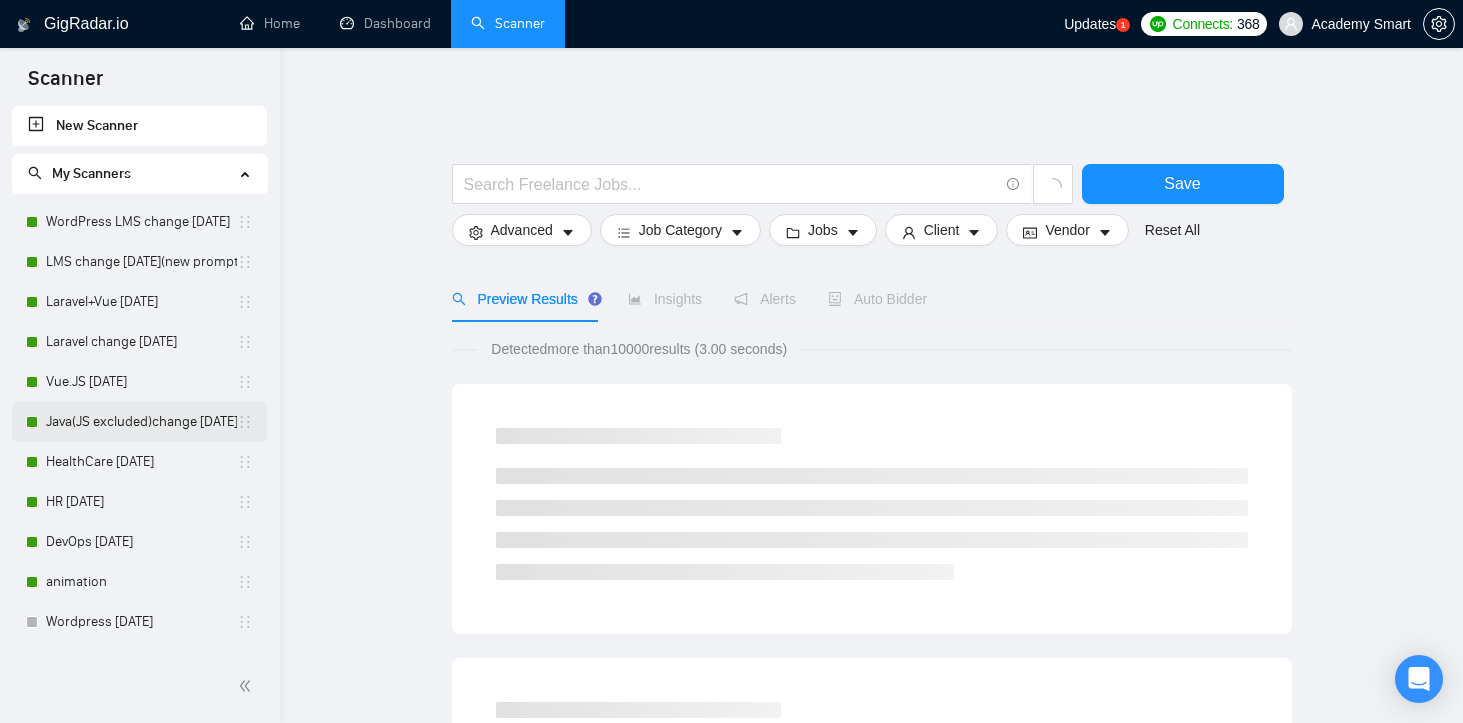 click on "Java(JS excluded)change [DATE]" at bounding box center (141, 422) 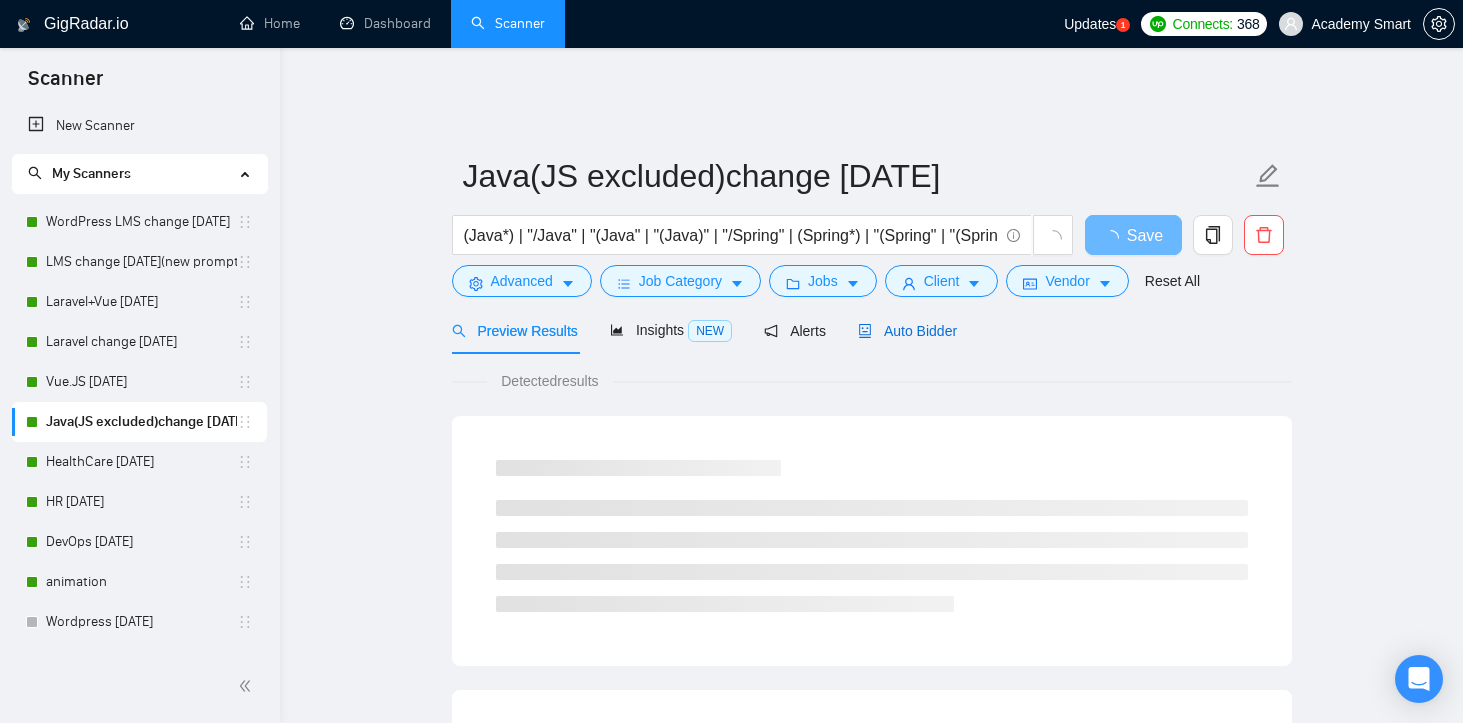 click on "Auto Bidder" at bounding box center [907, 331] 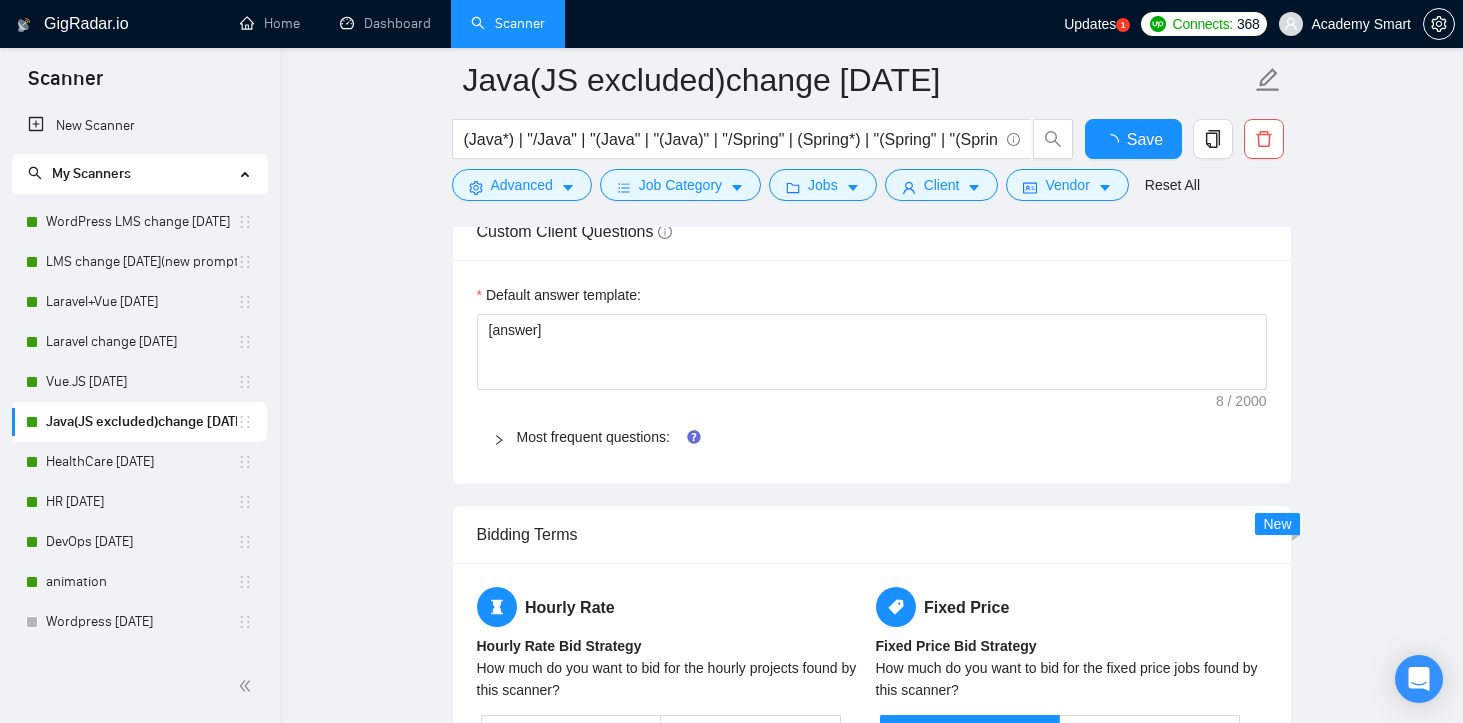 type 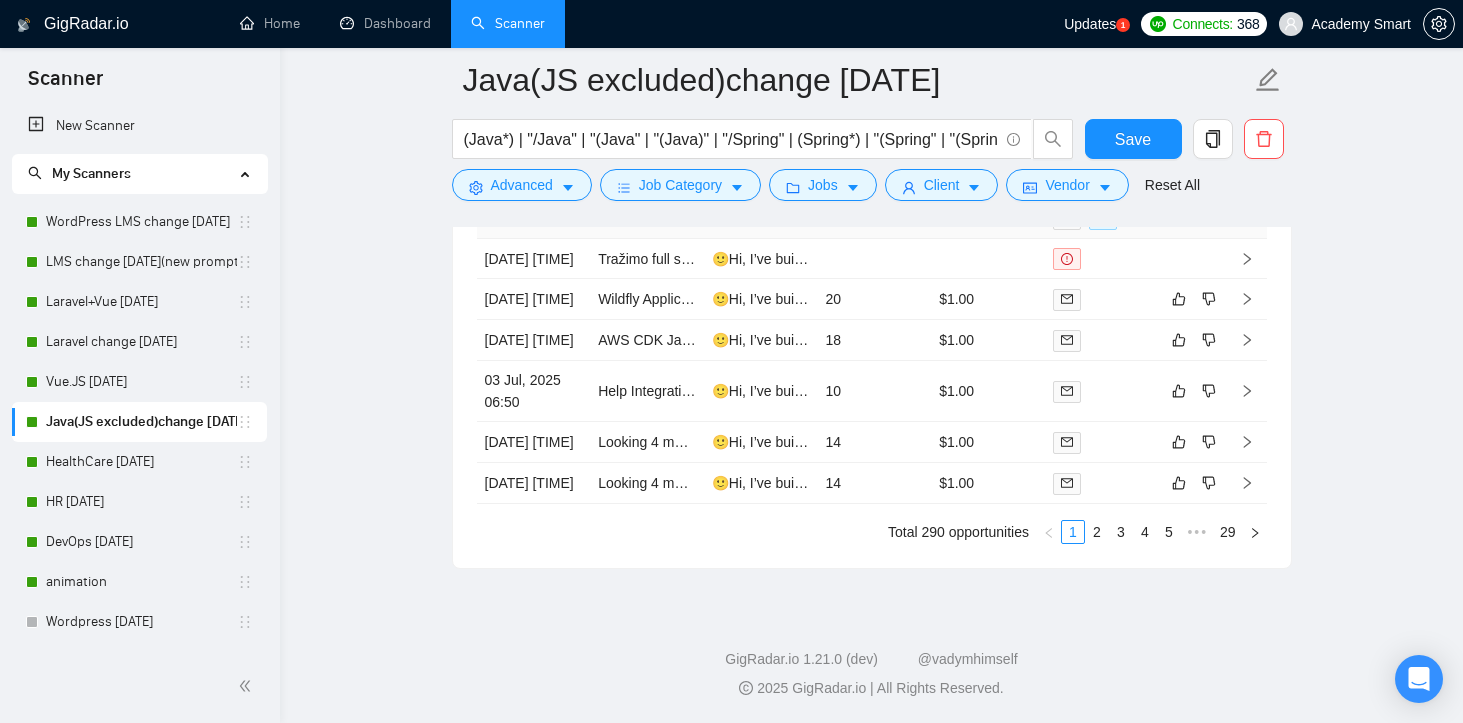 scroll, scrollTop: 4564, scrollLeft: 0, axis: vertical 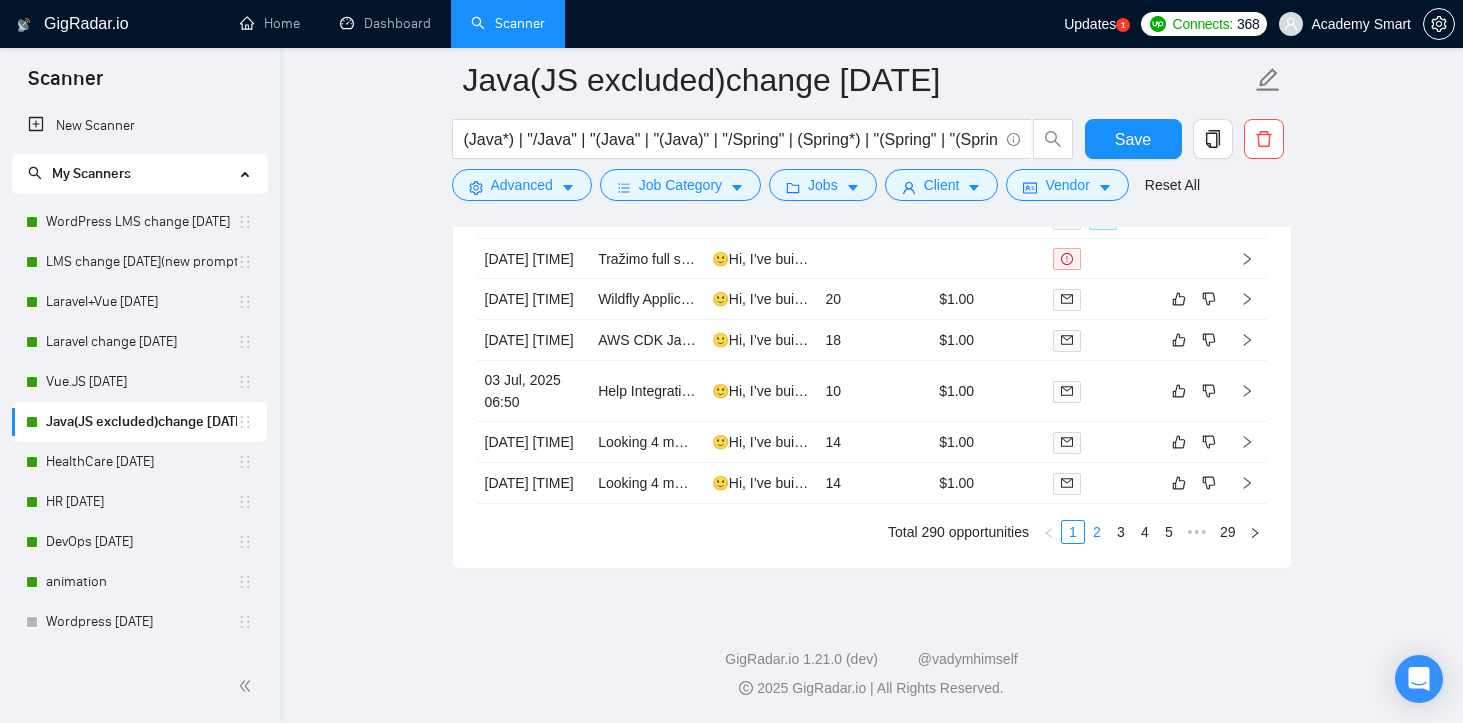 click on "2" at bounding box center [1097, 532] 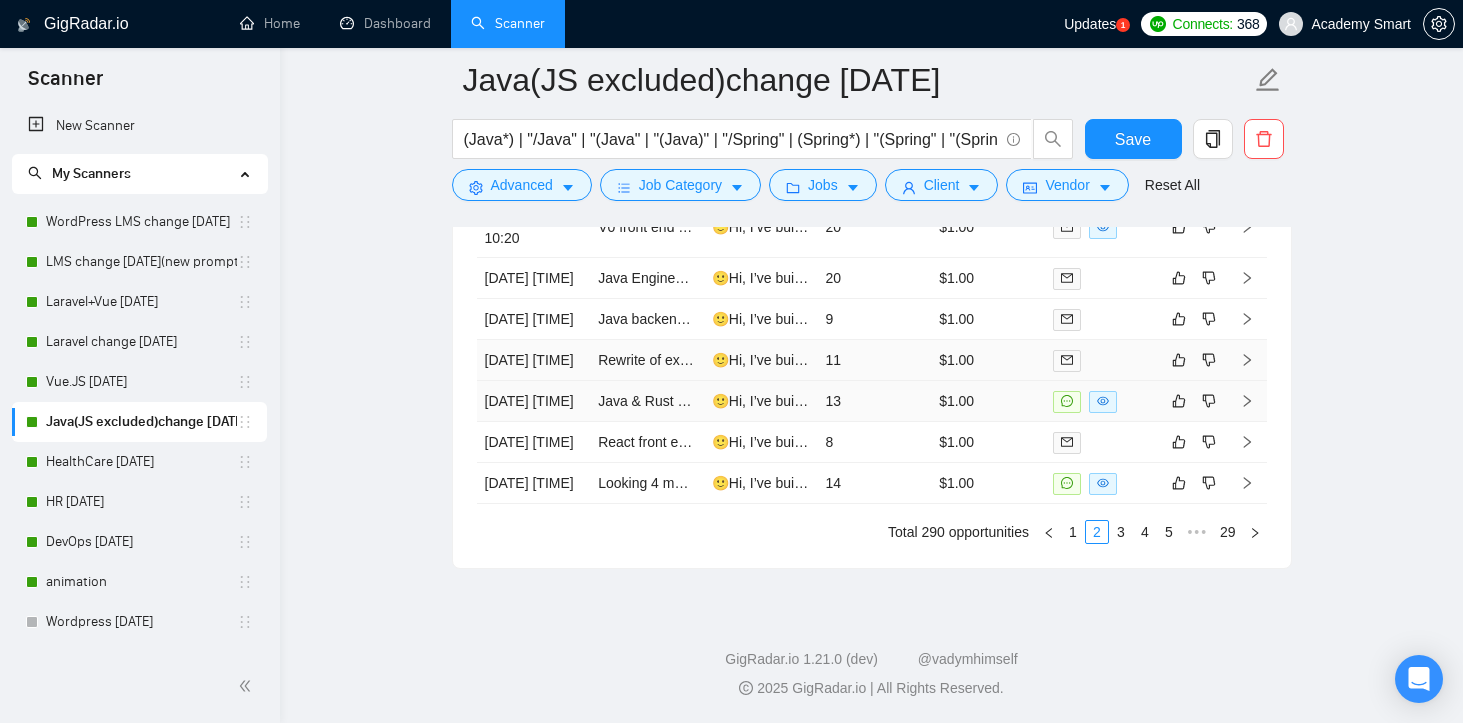 scroll, scrollTop: 4513, scrollLeft: 0, axis: vertical 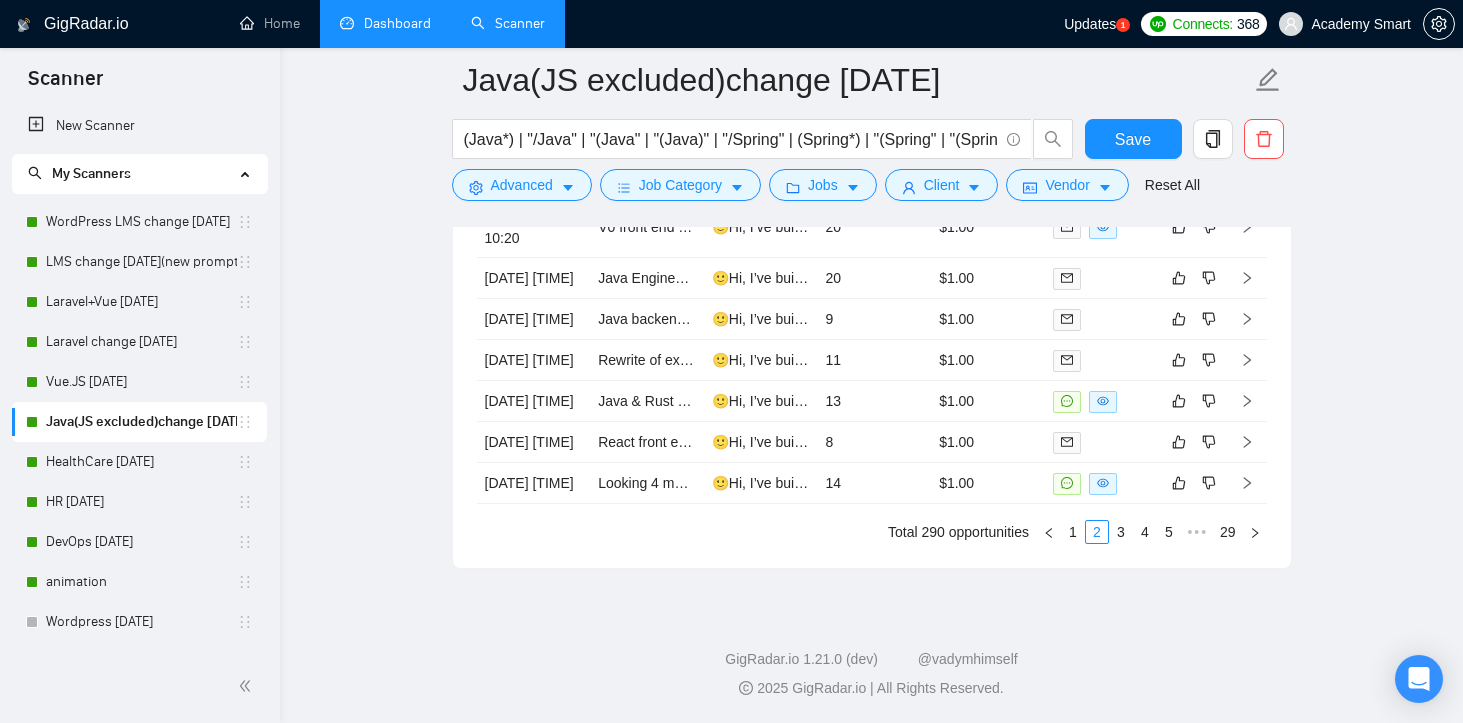 click on "Dashboard" at bounding box center [385, 23] 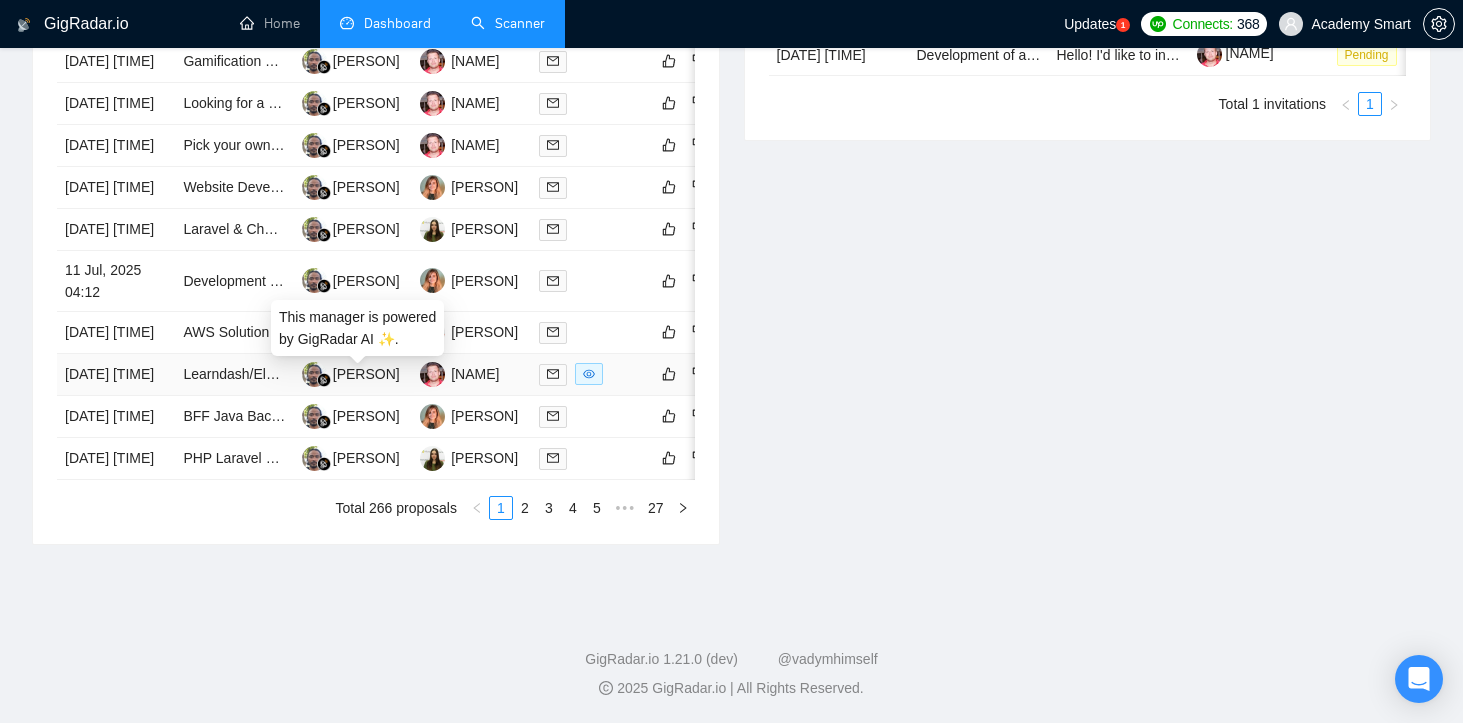scroll, scrollTop: 1065, scrollLeft: 0, axis: vertical 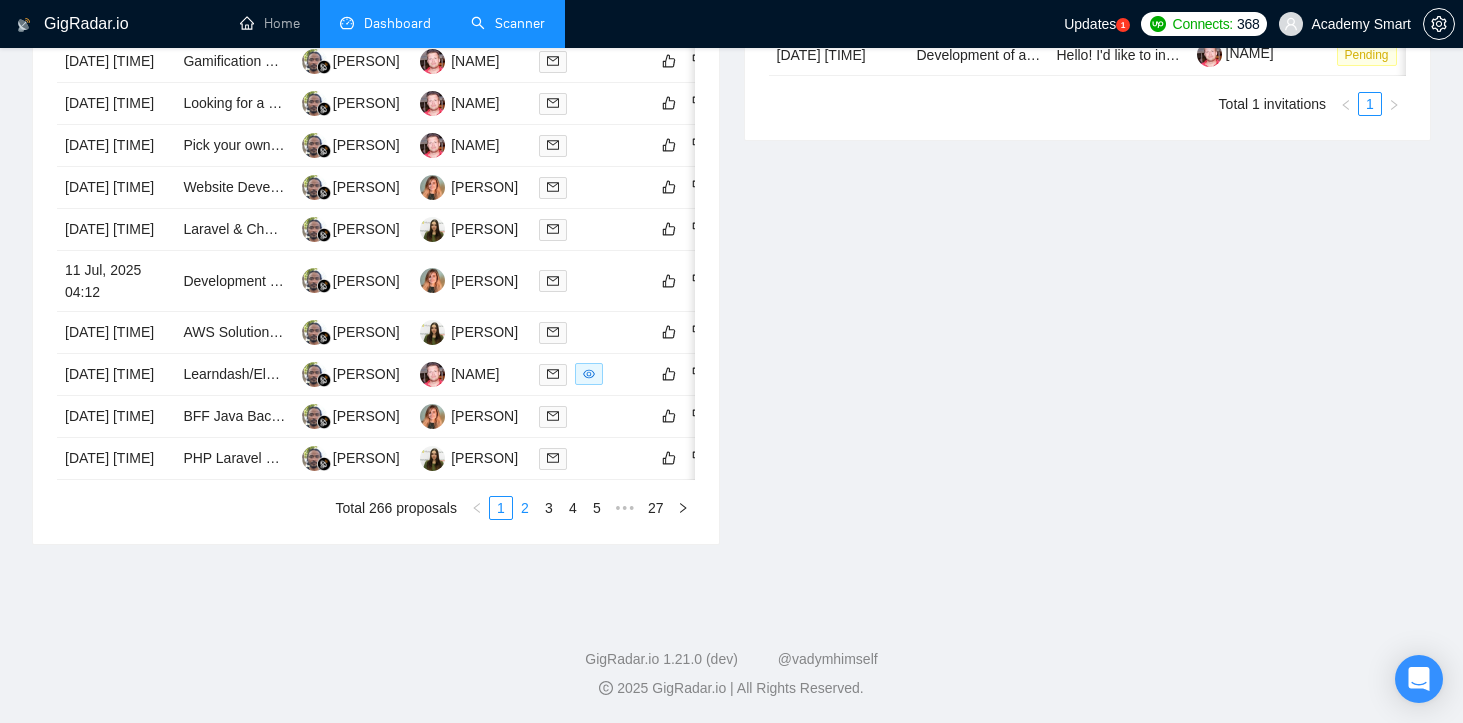 click on "2" at bounding box center (525, 508) 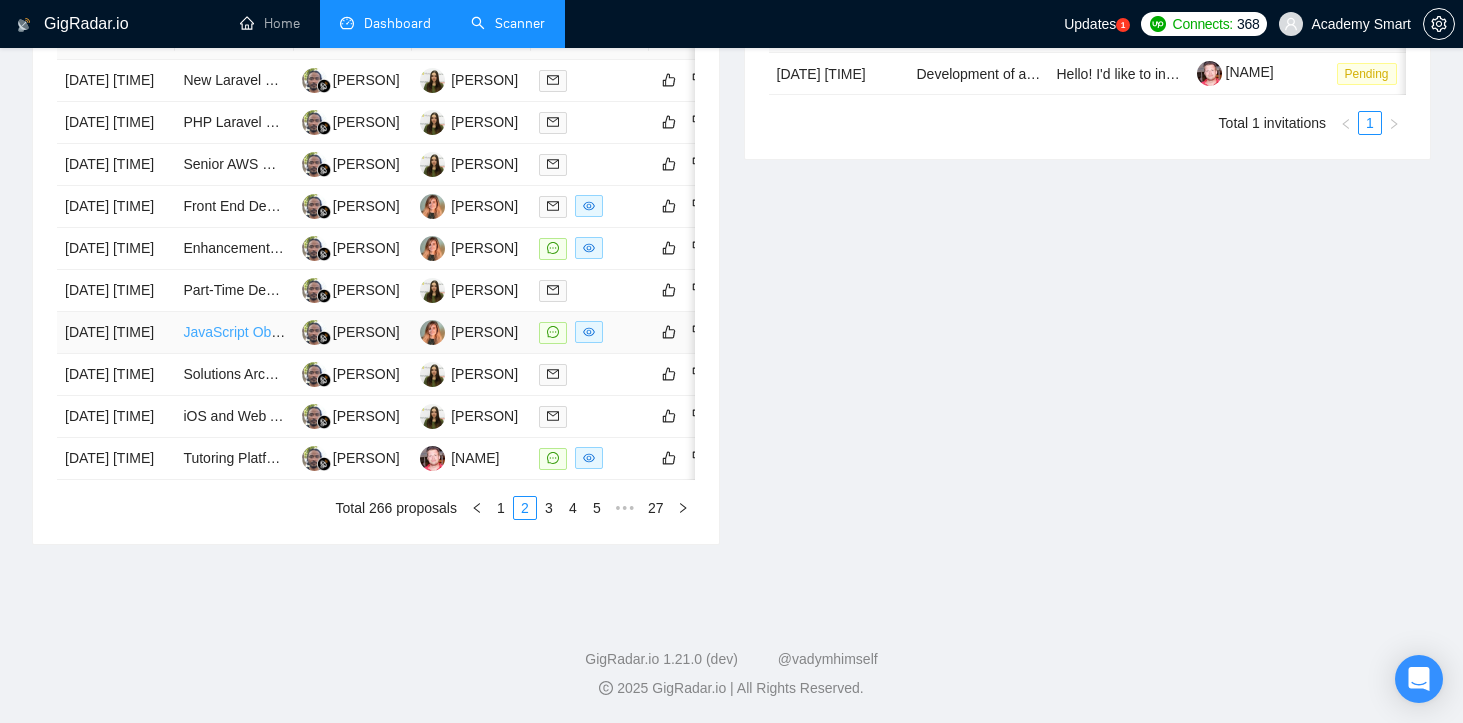 click on "JavaScript Obfuscator-to-Deobfuscator Conversion Expert" at bounding box center [363, 332] 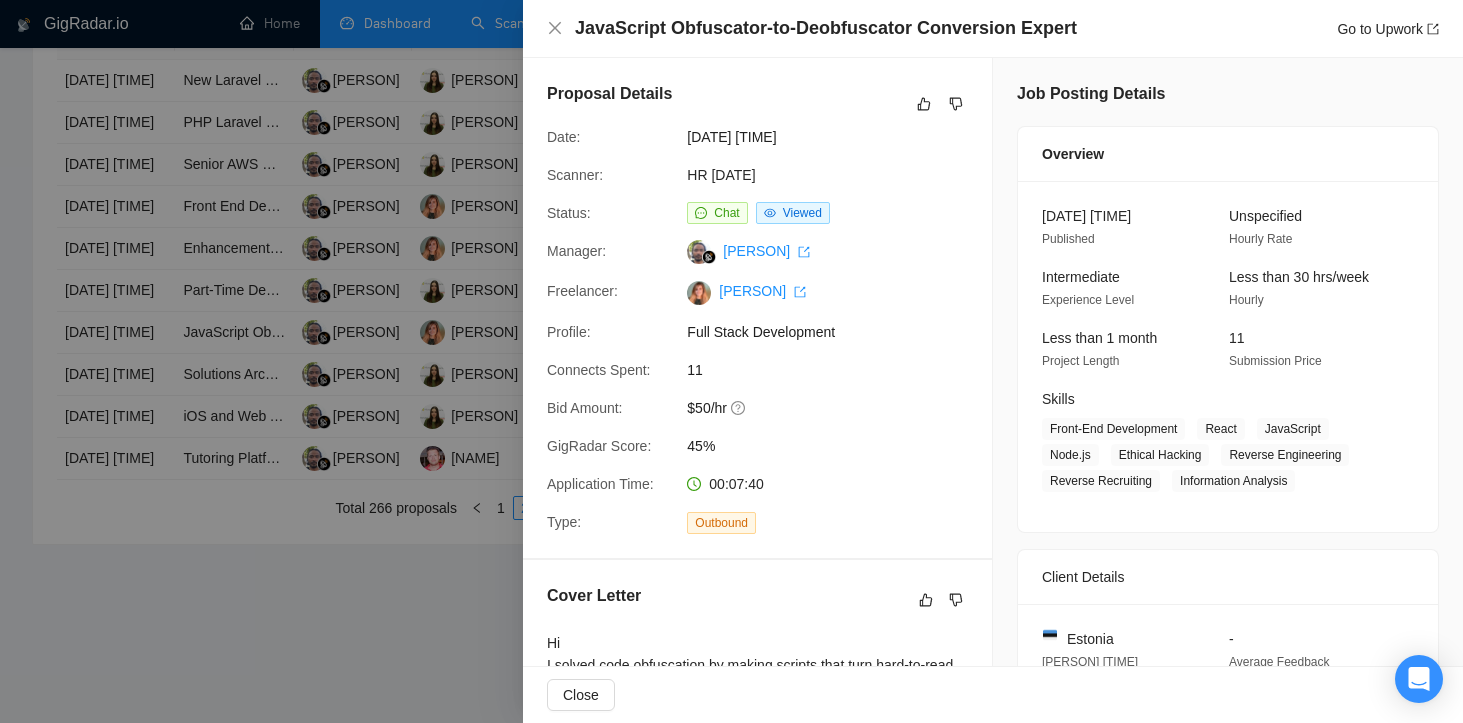 click on "JavaScript Obfuscator-to-Deobfuscator Conversion Expert" at bounding box center (826, 28) 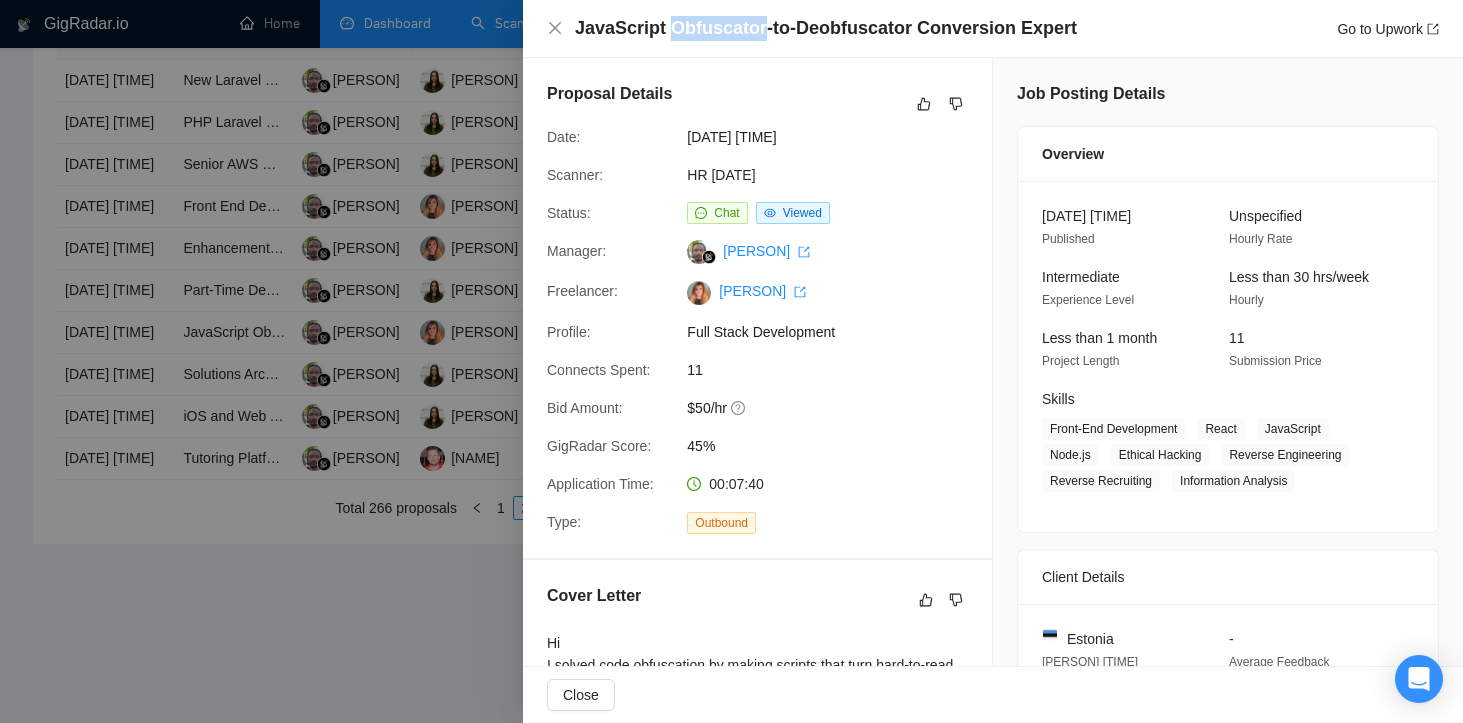 click on "JavaScript Obfuscator-to-Deobfuscator Conversion Expert" at bounding box center [826, 28] 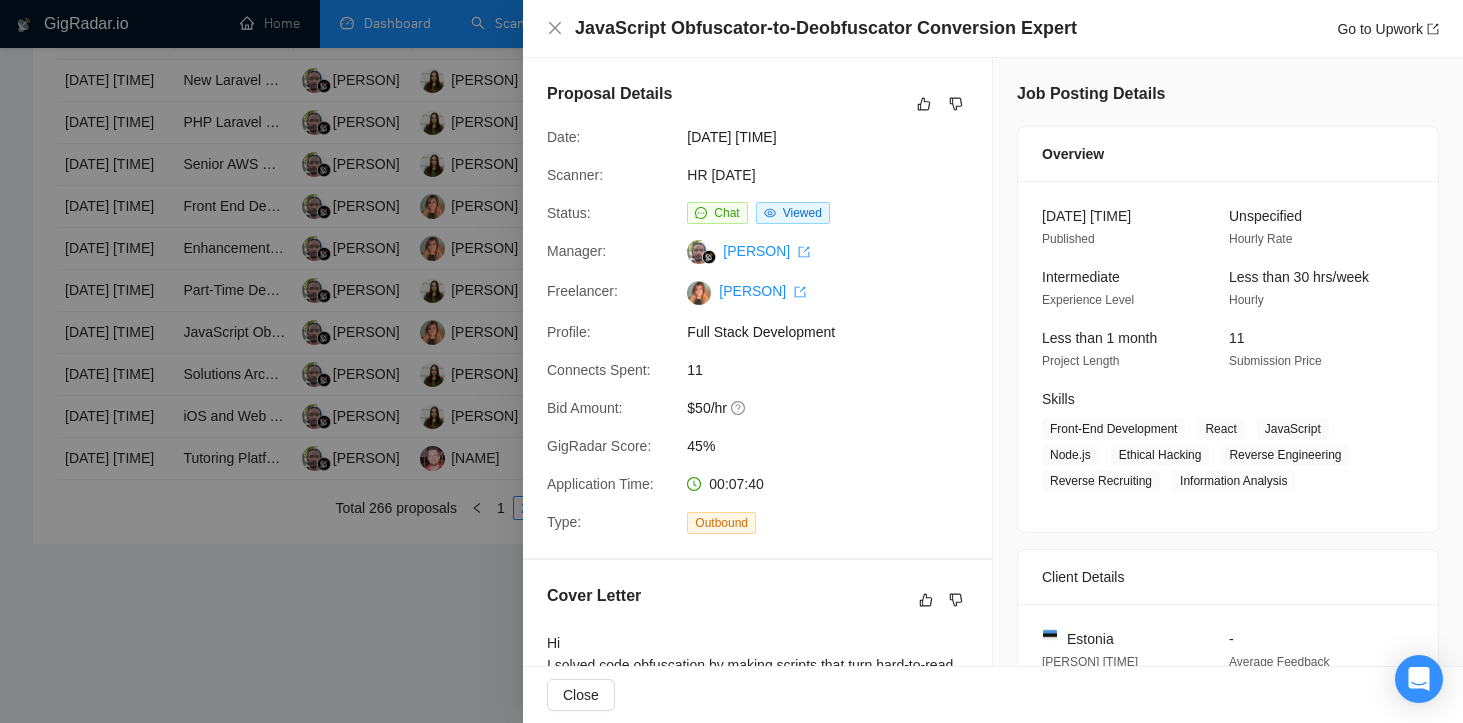 click on "JavaScript Obfuscator-to-Deobfuscator Conversion Expert" at bounding box center [826, 28] 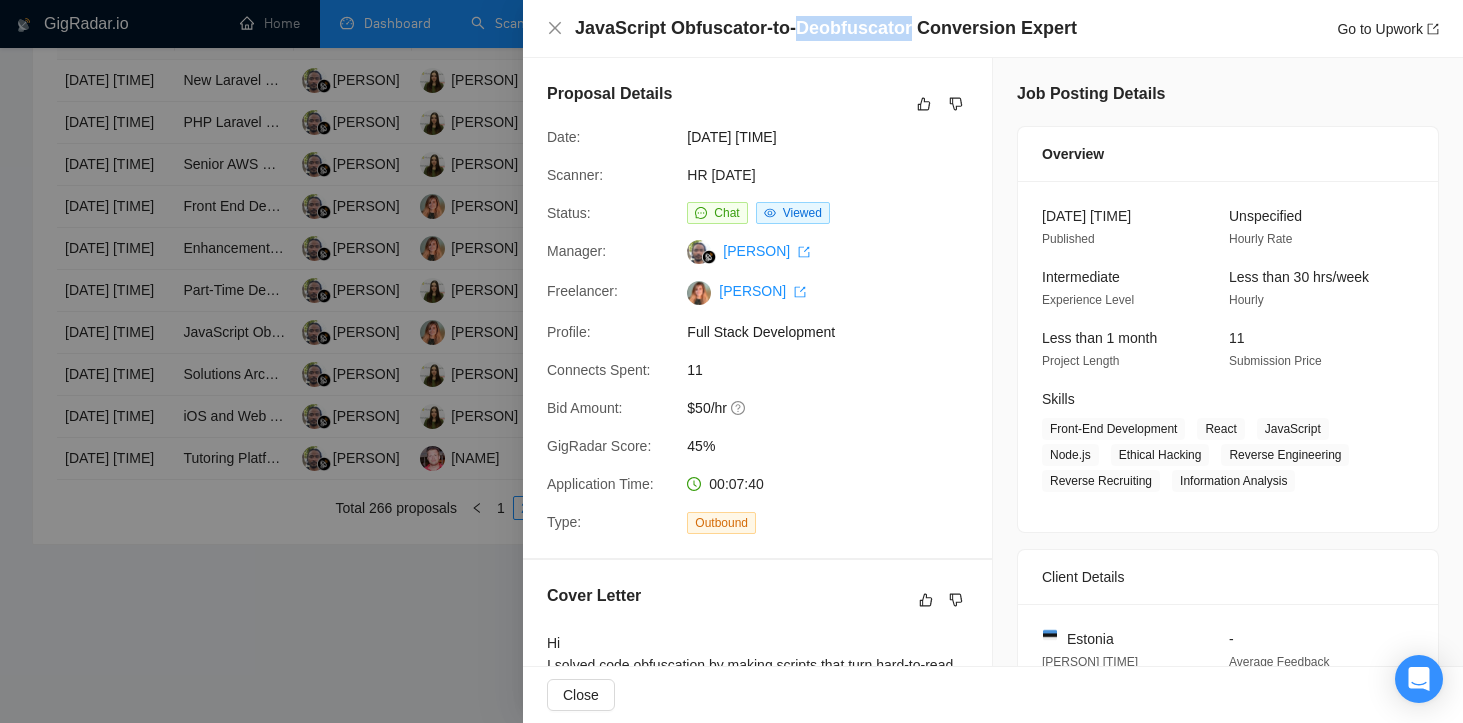 click on "JavaScript Obfuscator-to-Deobfuscator Conversion Expert" at bounding box center [826, 28] 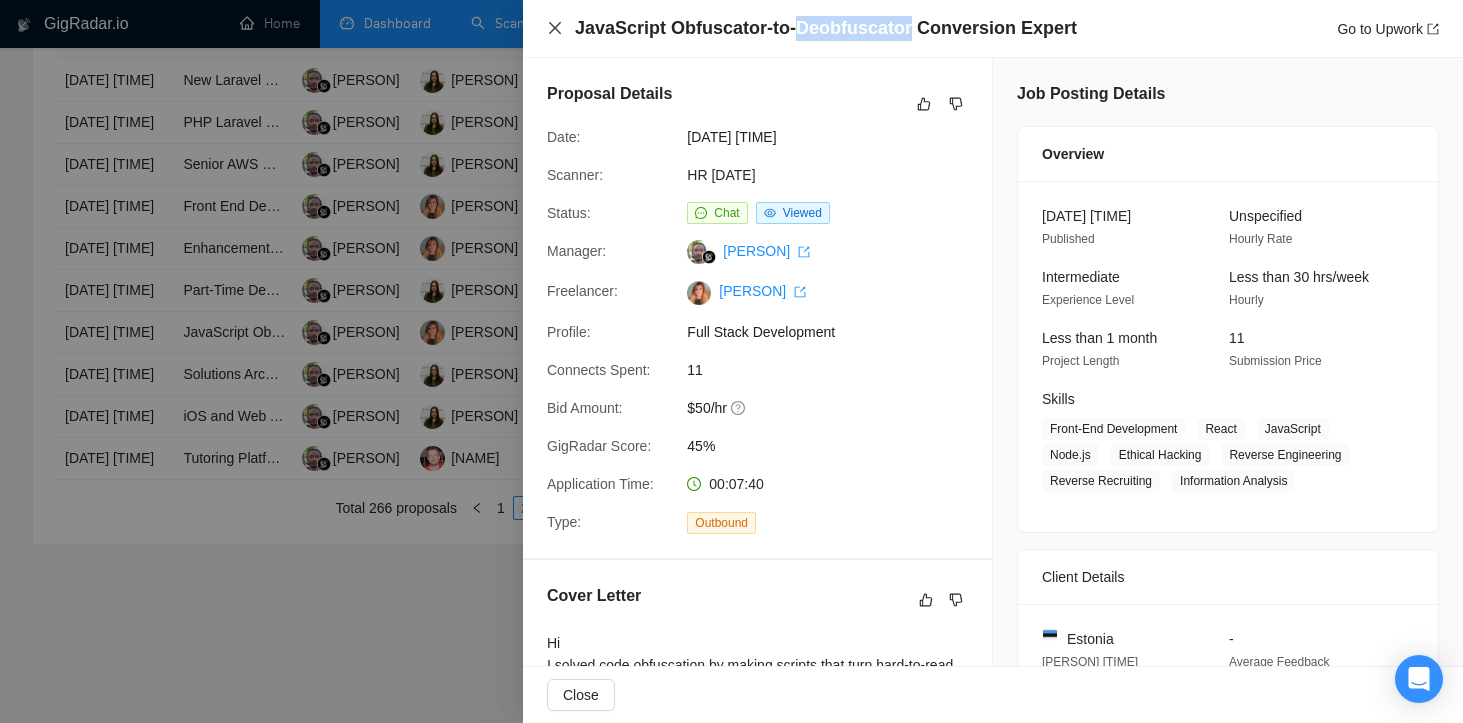 click 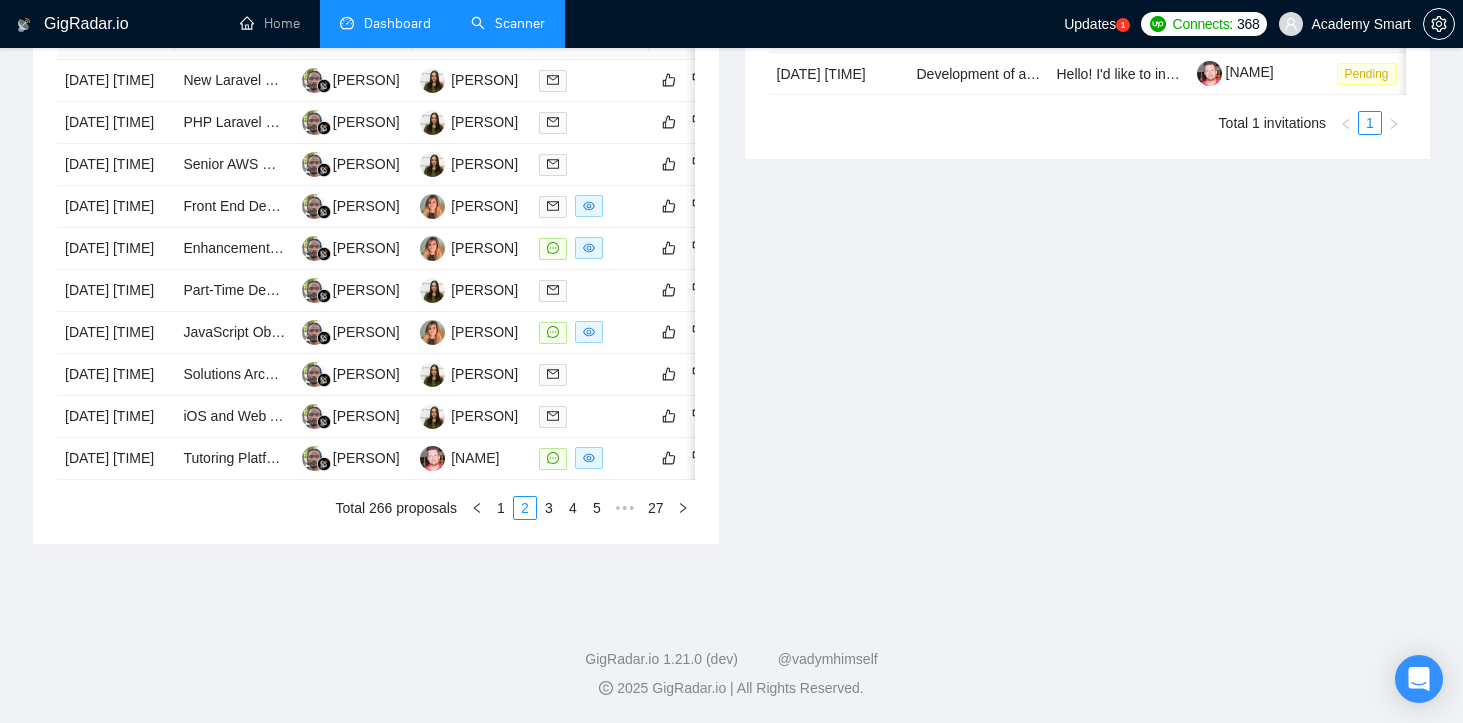 click on "Scanner" at bounding box center [508, 23] 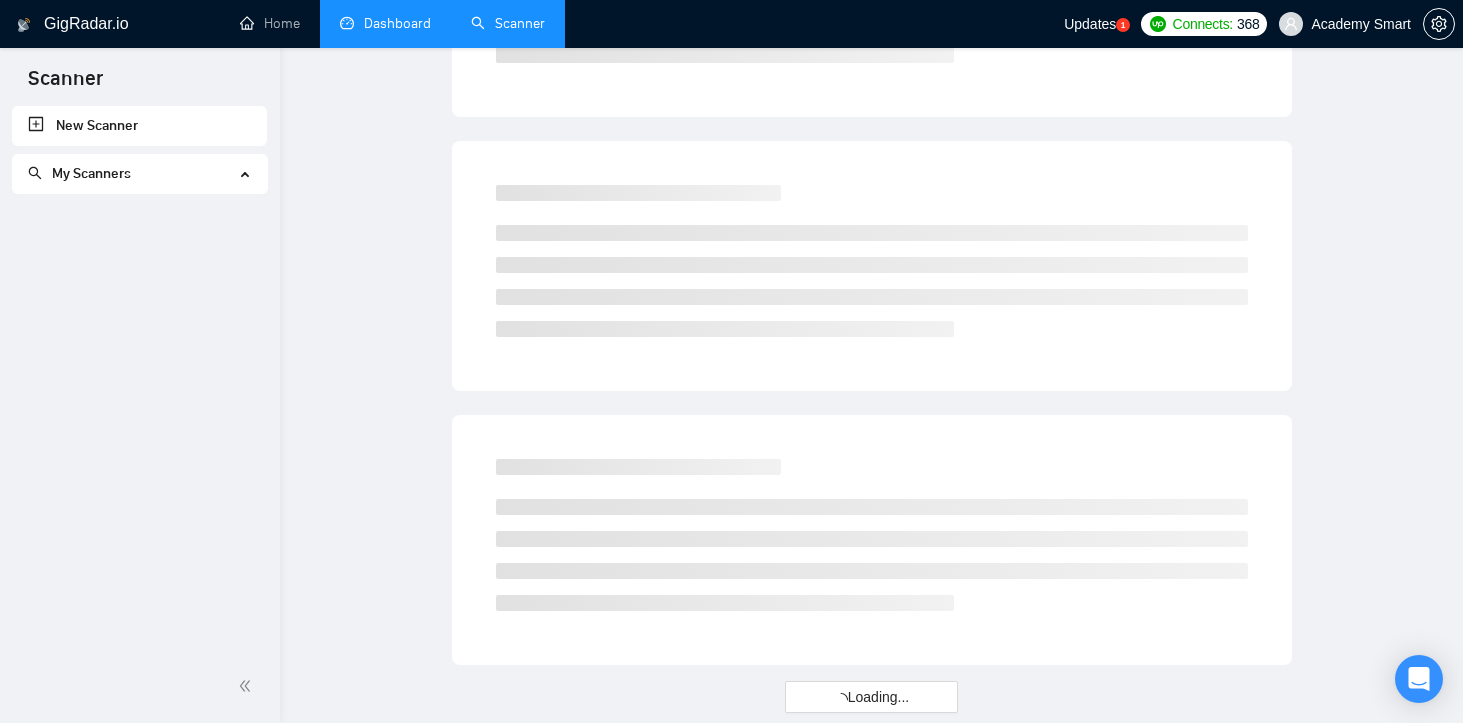 scroll, scrollTop: 0, scrollLeft: 0, axis: both 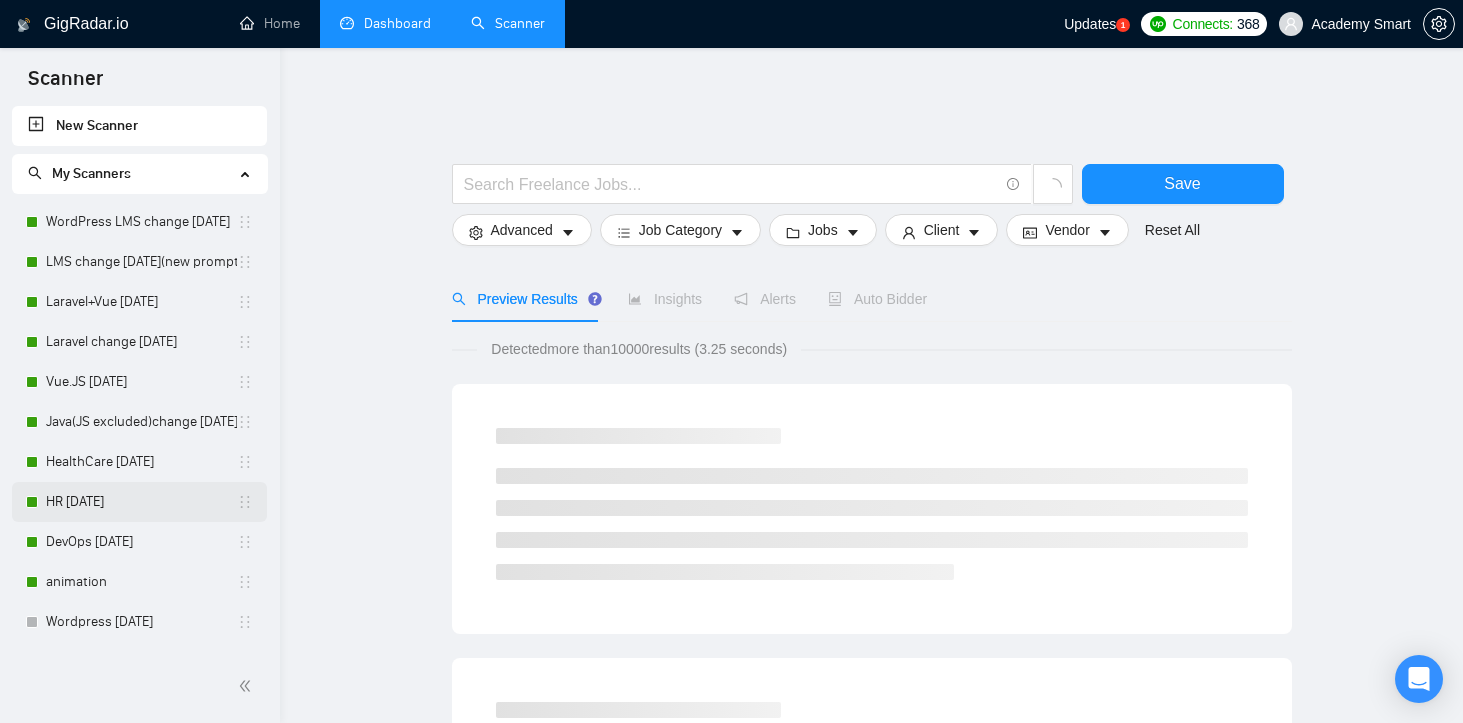 click on "HR [DATE]" at bounding box center (141, 502) 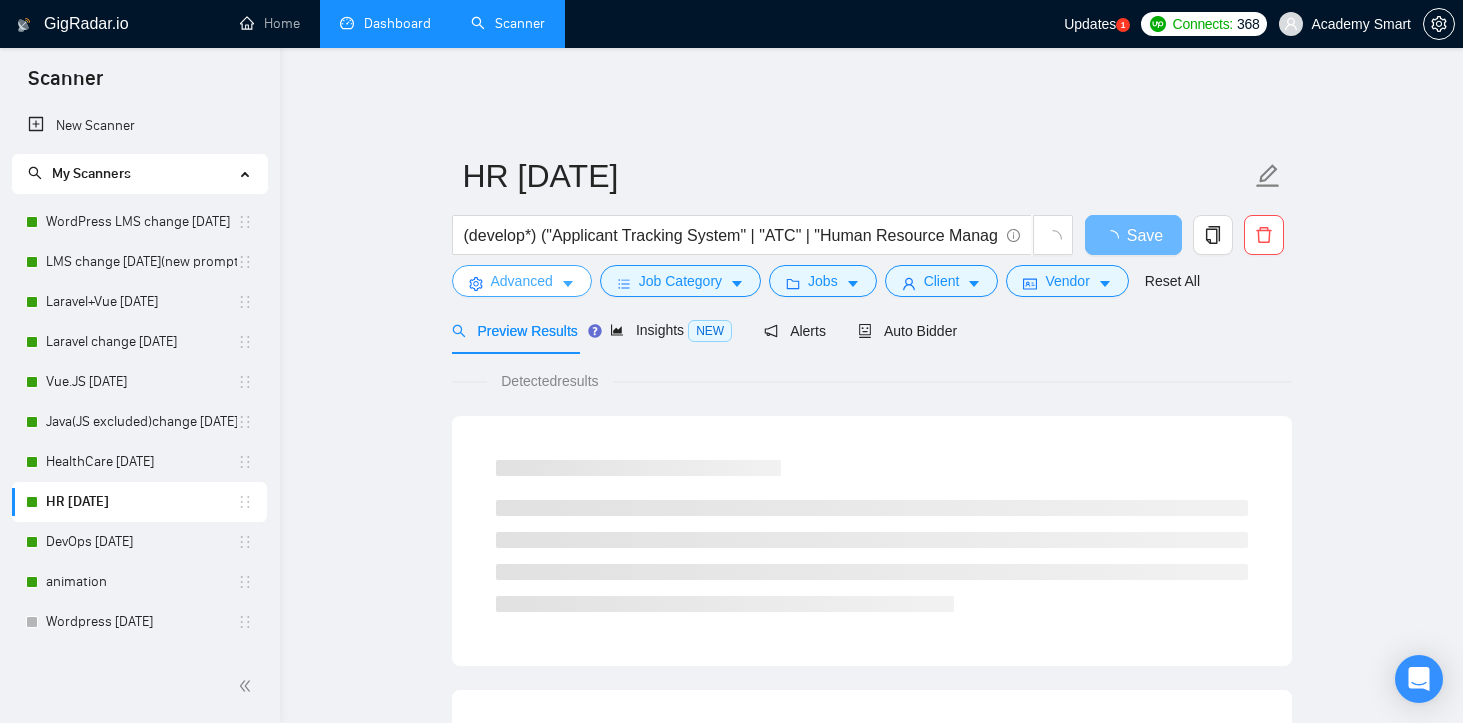 click 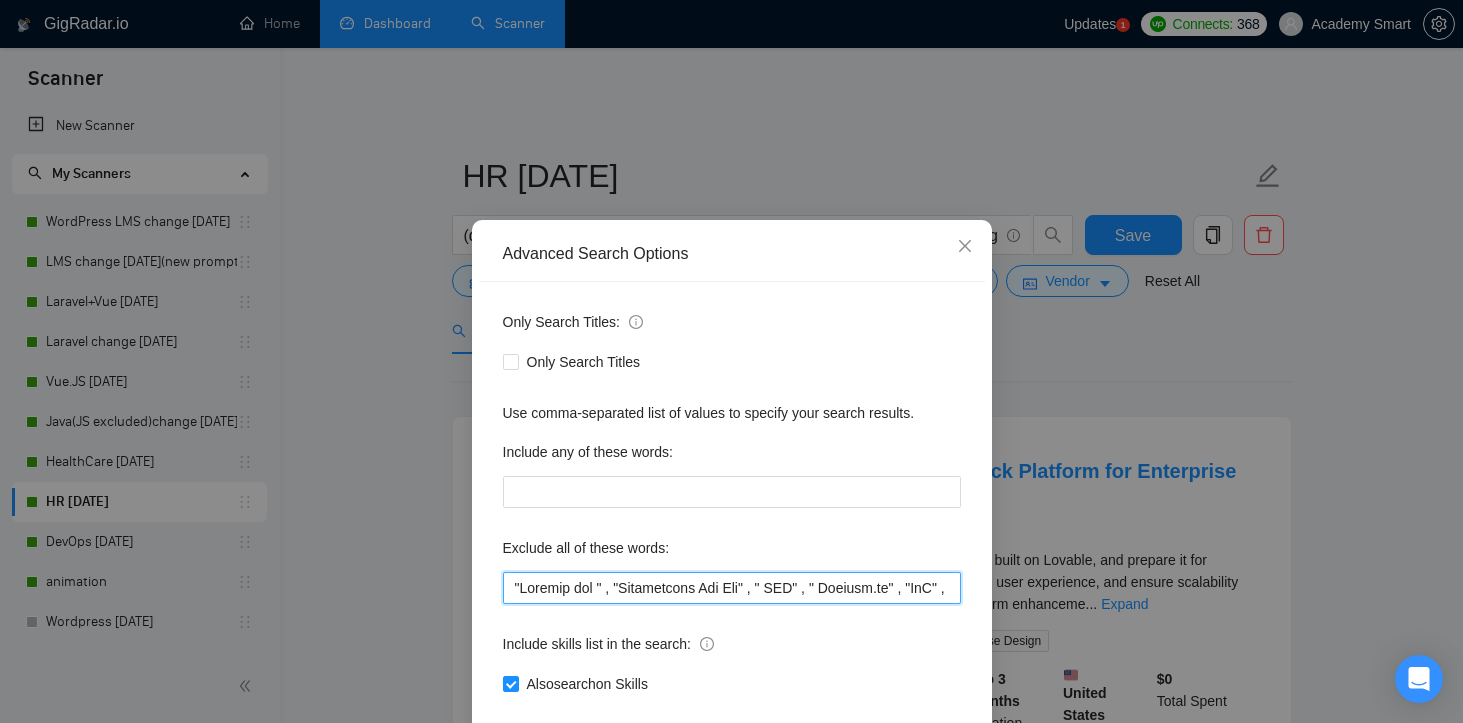 click at bounding box center [732, 588] 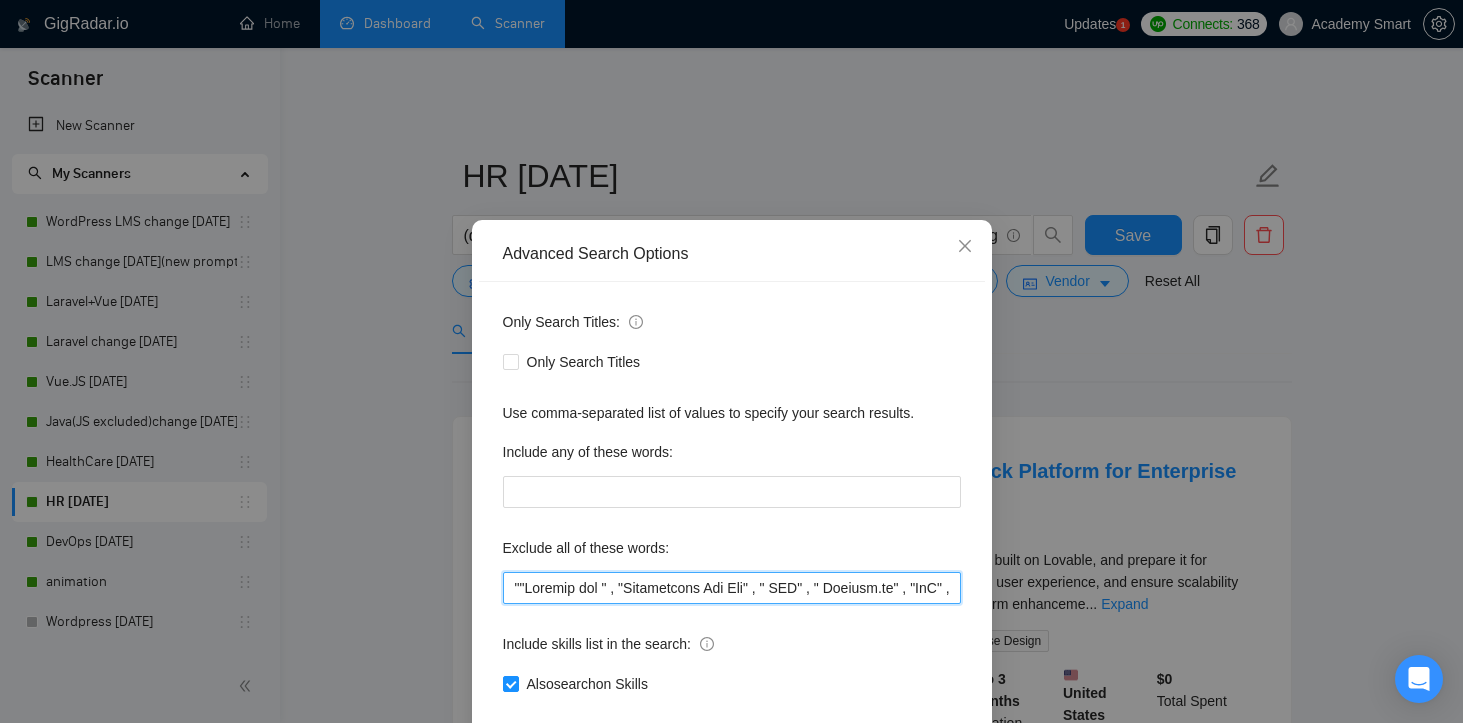 paste on "Deobfuscator" 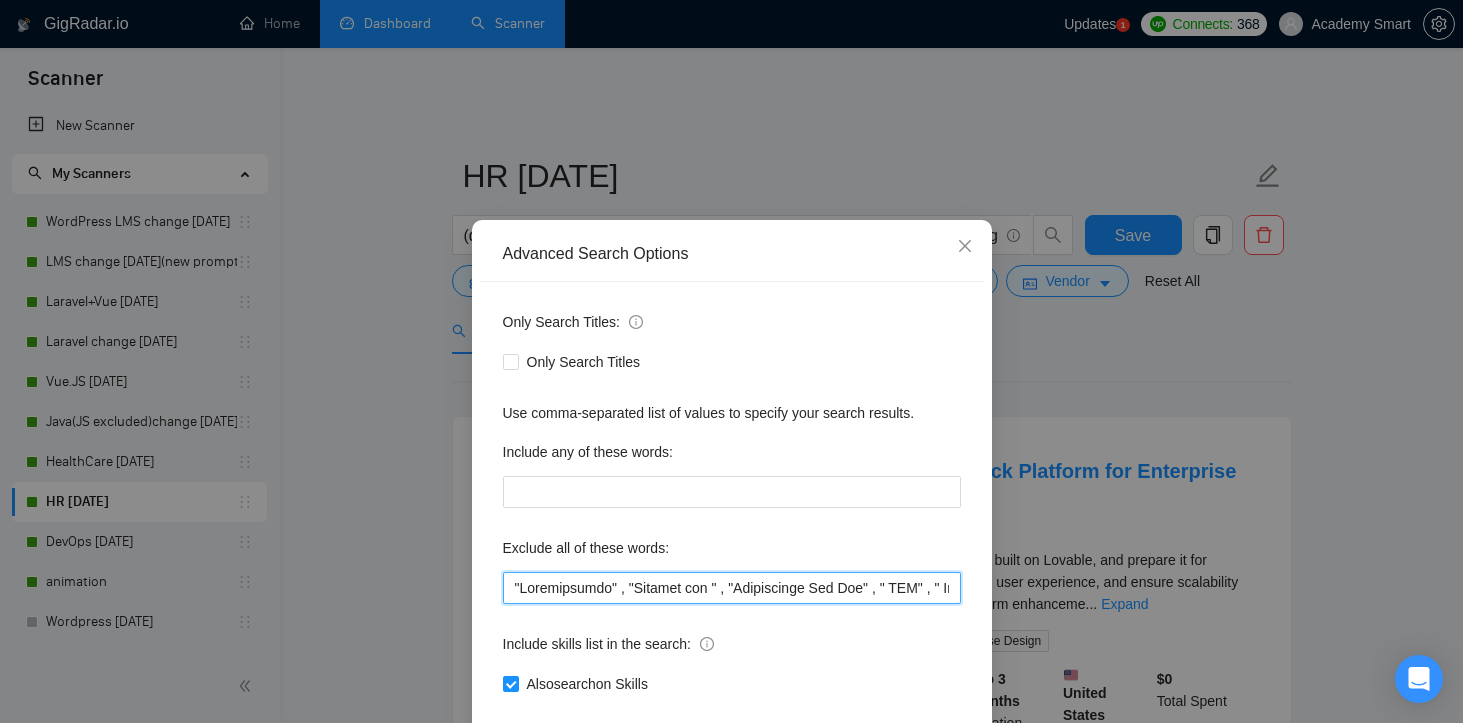 click at bounding box center (732, 588) 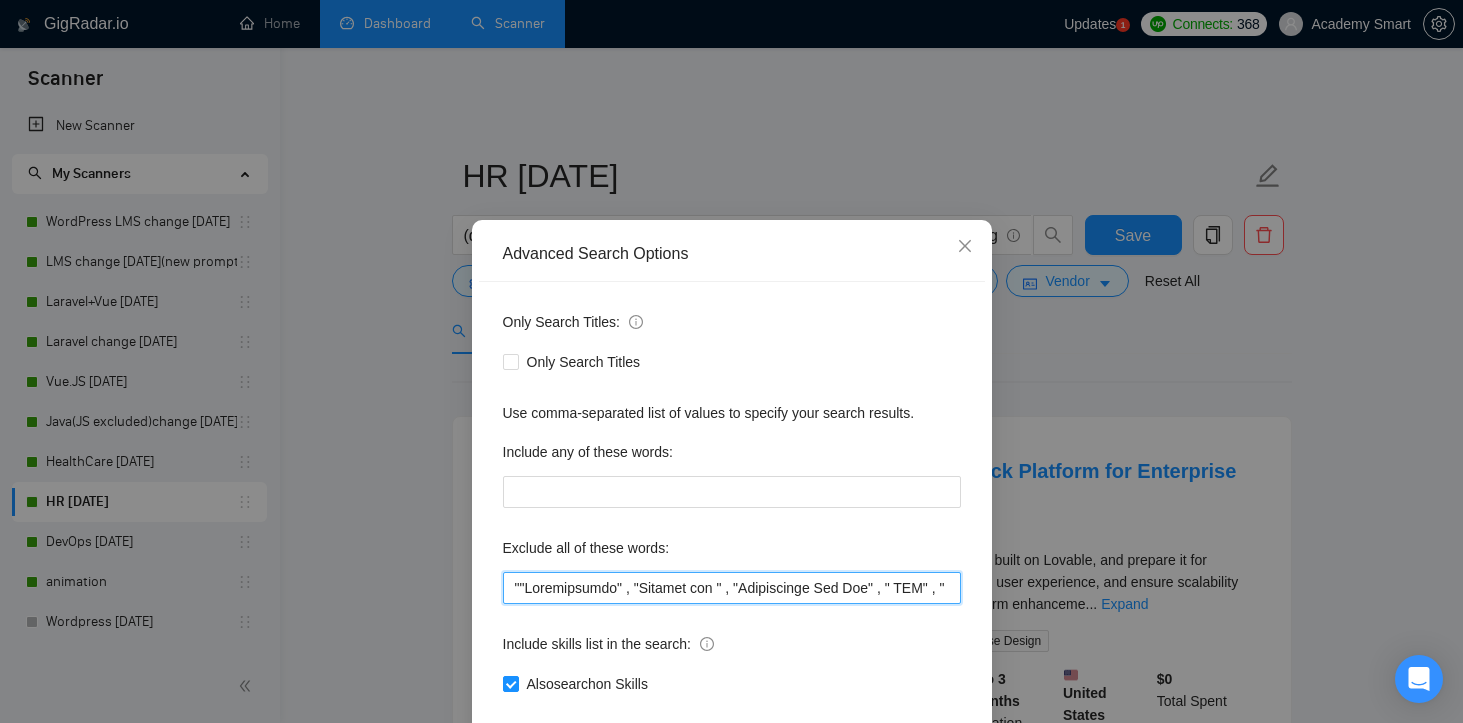 paste on "Obfuscator" 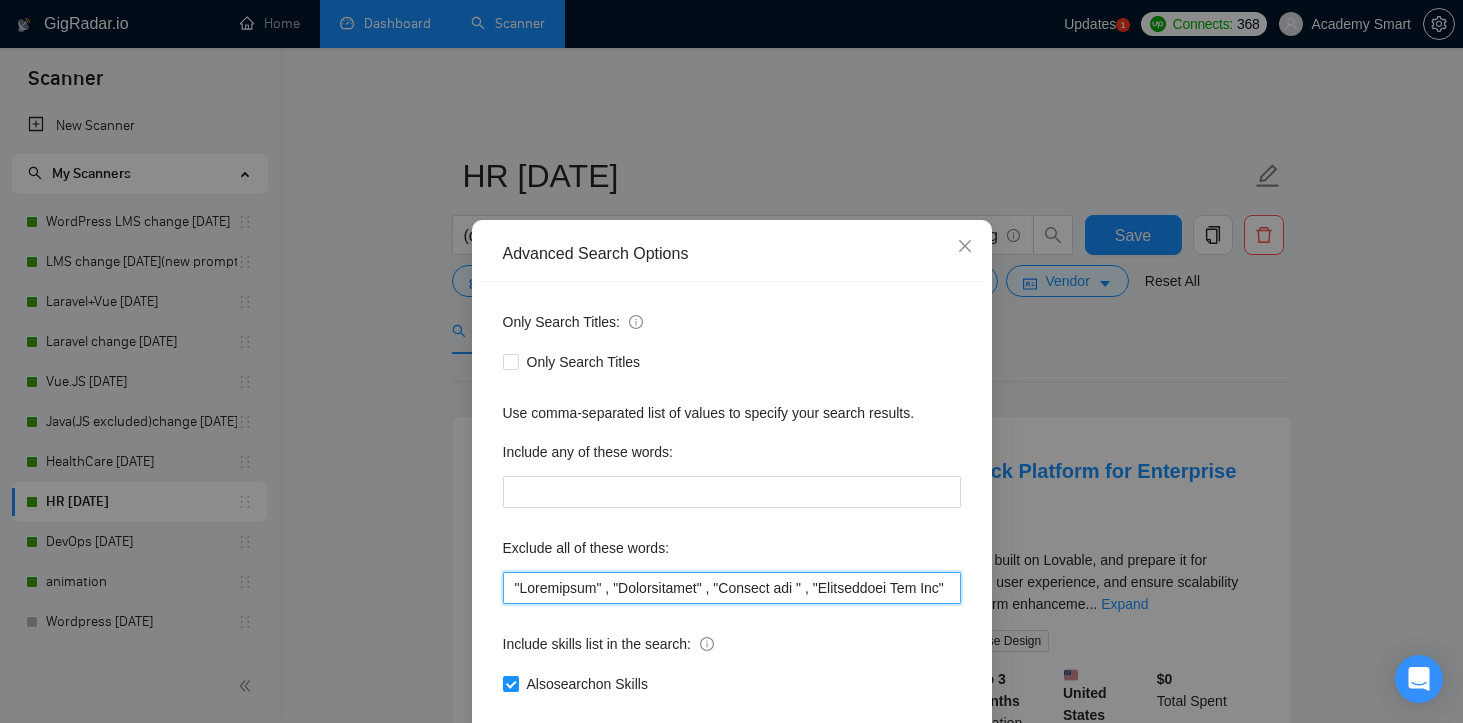 scroll, scrollTop: 109, scrollLeft: 0, axis: vertical 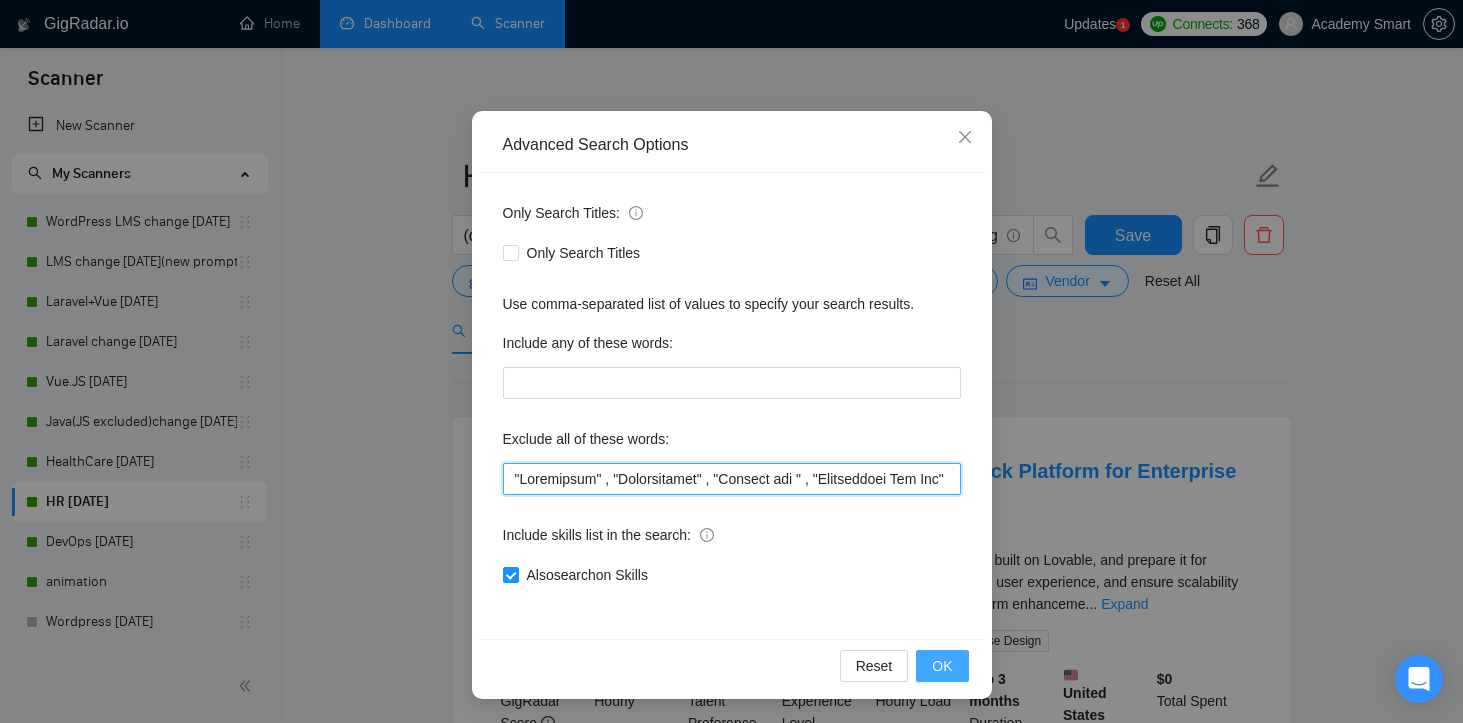type on ""Obfuscator" , "Deobfuscator" , "Discord bot " , "Progressive Web App" , " PWA" , " Builder.io" , "IoT" , Chatbot , "OSB", "Oracle Service Bus" , Oracle, "dating portal" , "dating app" , betting , dart, courses, course, "elearning course" , "video editor" , "instructional design" , "e learning designer" , "e-learning specialist" , "ed tech" , "adtech developer" , teacher, education, Moodle, LearnDash, LMS,  OutSystems, "Blockchain Developer" , Twilio, "LMS Platform for e-learning" , "Custom LMS Platform" , "Build a Learning Platform with Certification Features " , "EdTech" , "Interactive Learning Platform" , education, "e-learning" , elearning, LMS, "Learning Management System" , "no agencies" , Salesforce, "low-code" , "low code" , legacy, Laminas  , "fix error" , debugging, "small fixes"  , "machine learning" , NLP , Rails, shopify , " DOM parsing",  Hubspot, "No agencies", "no agency" , "boilerplate code" , "C++"  ,   ror, "c#", "c++" , Sharepoint , "code reviews", "code review" , "Chrome extension" , "..." 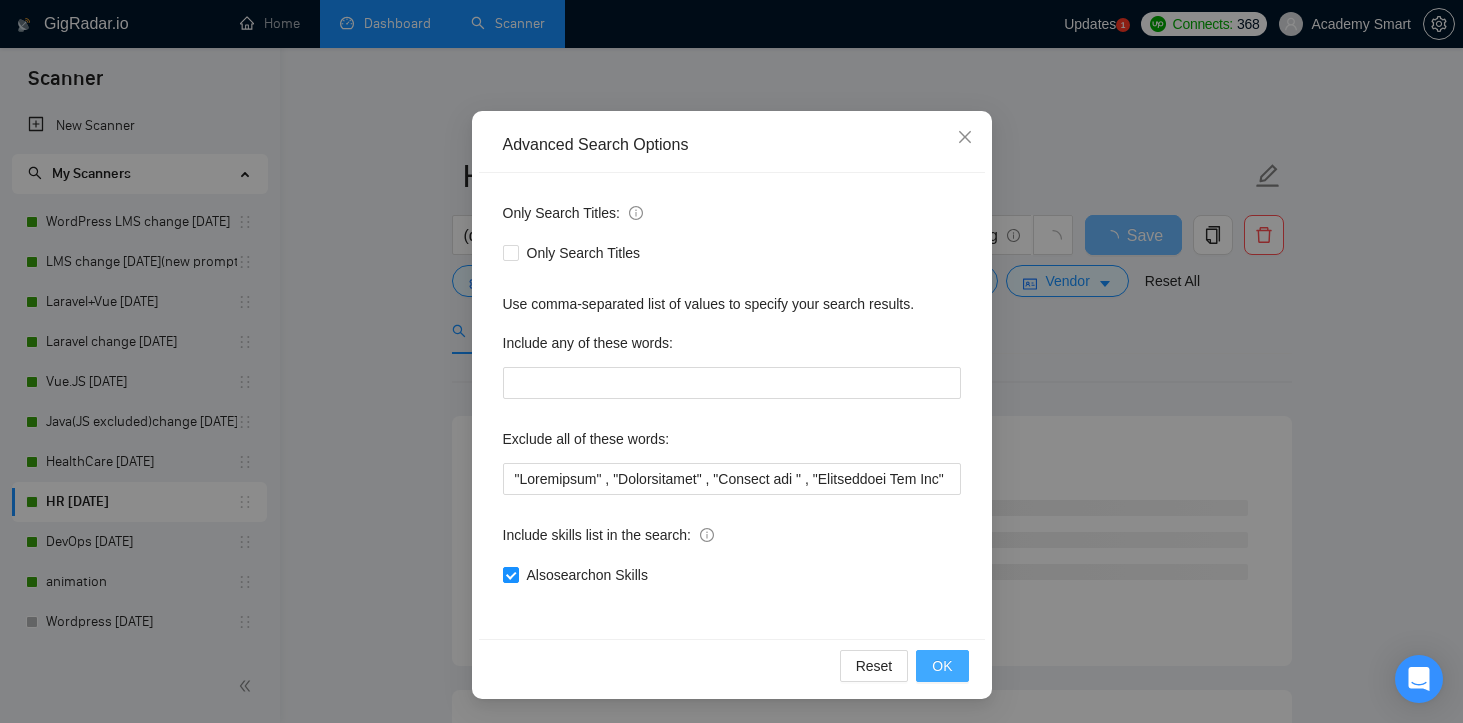 click on "OK" at bounding box center [942, 666] 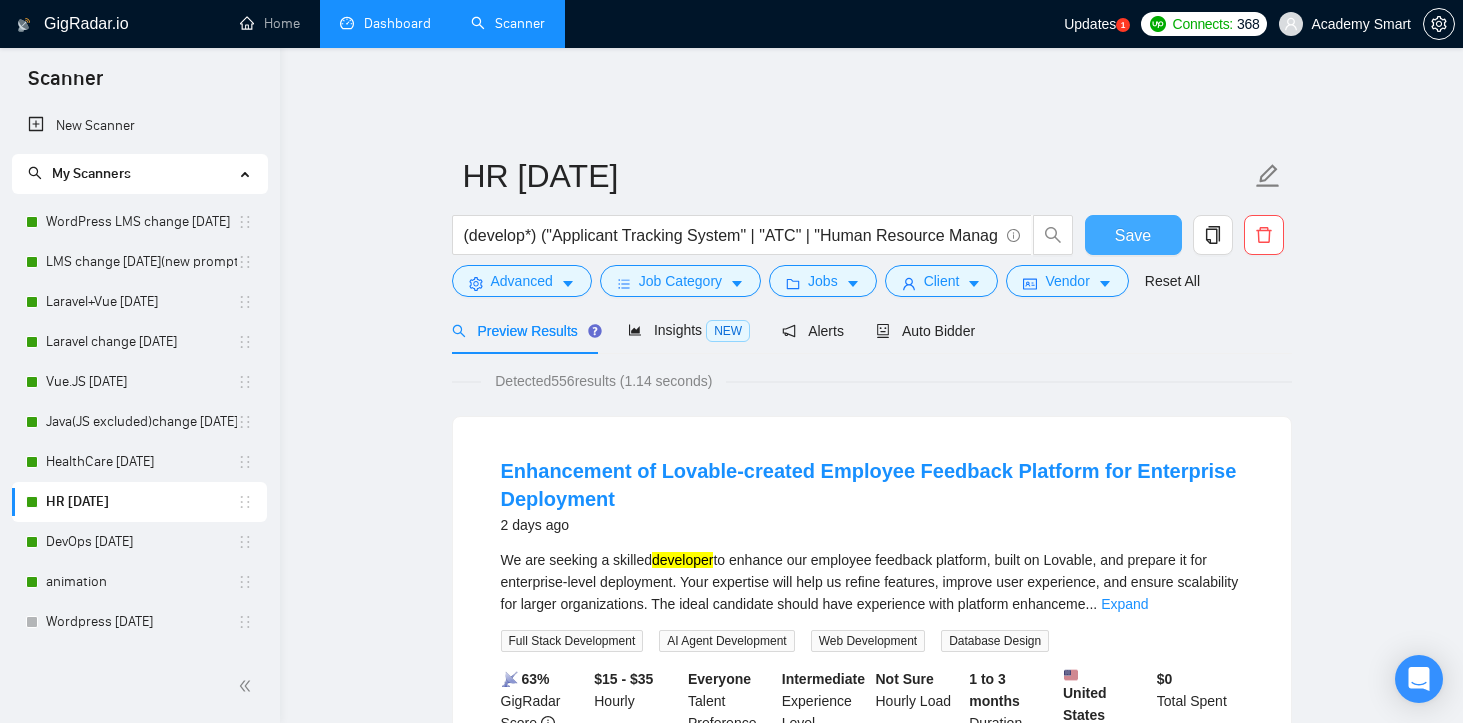click on "Save" at bounding box center [1133, 235] 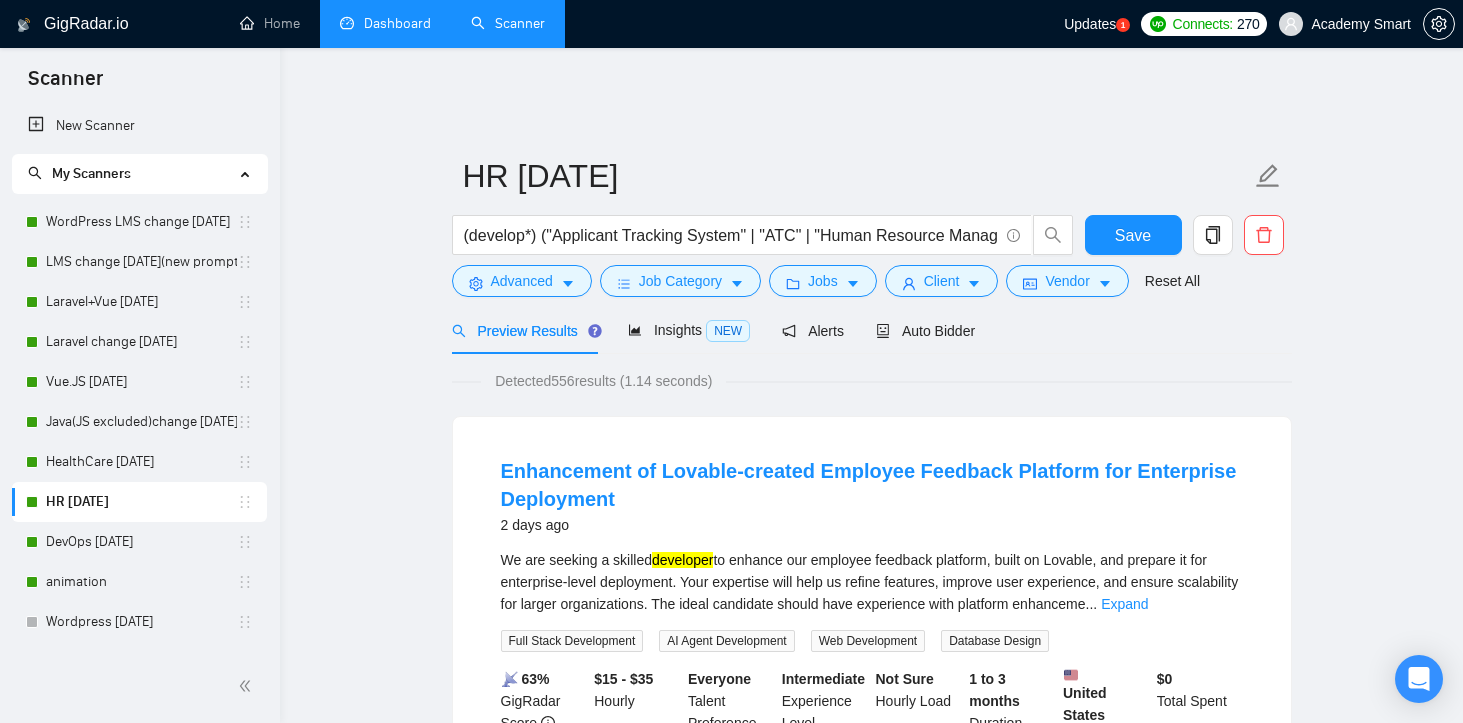click on "Dashboard" at bounding box center (385, 23) 